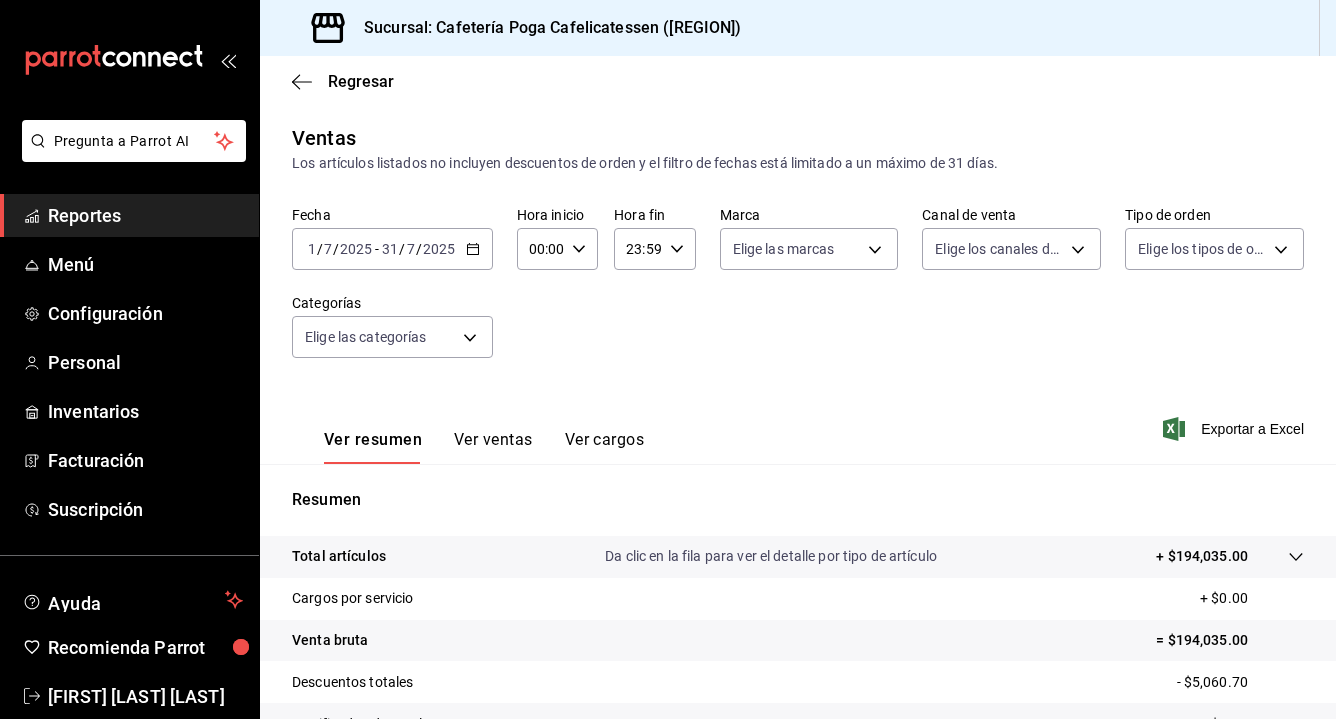 scroll, scrollTop: 0, scrollLeft: 0, axis: both 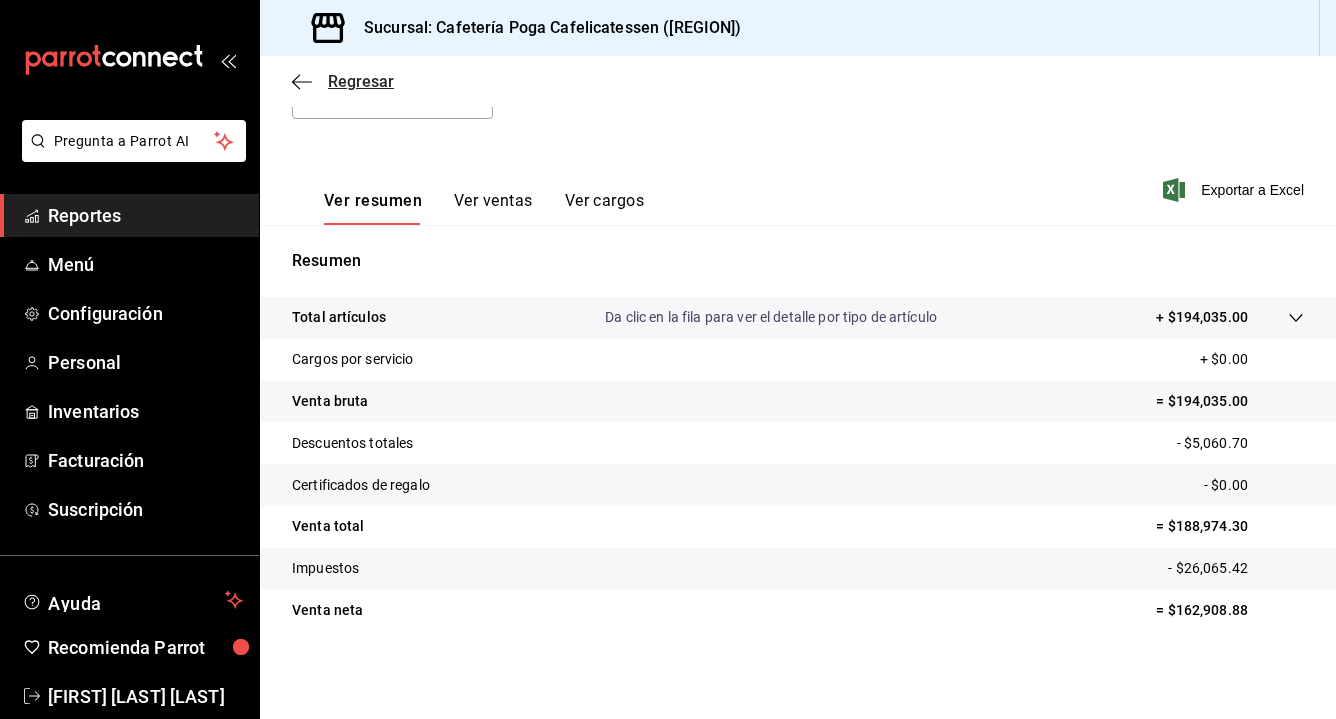 click on "Regresar" at bounding box center [361, 81] 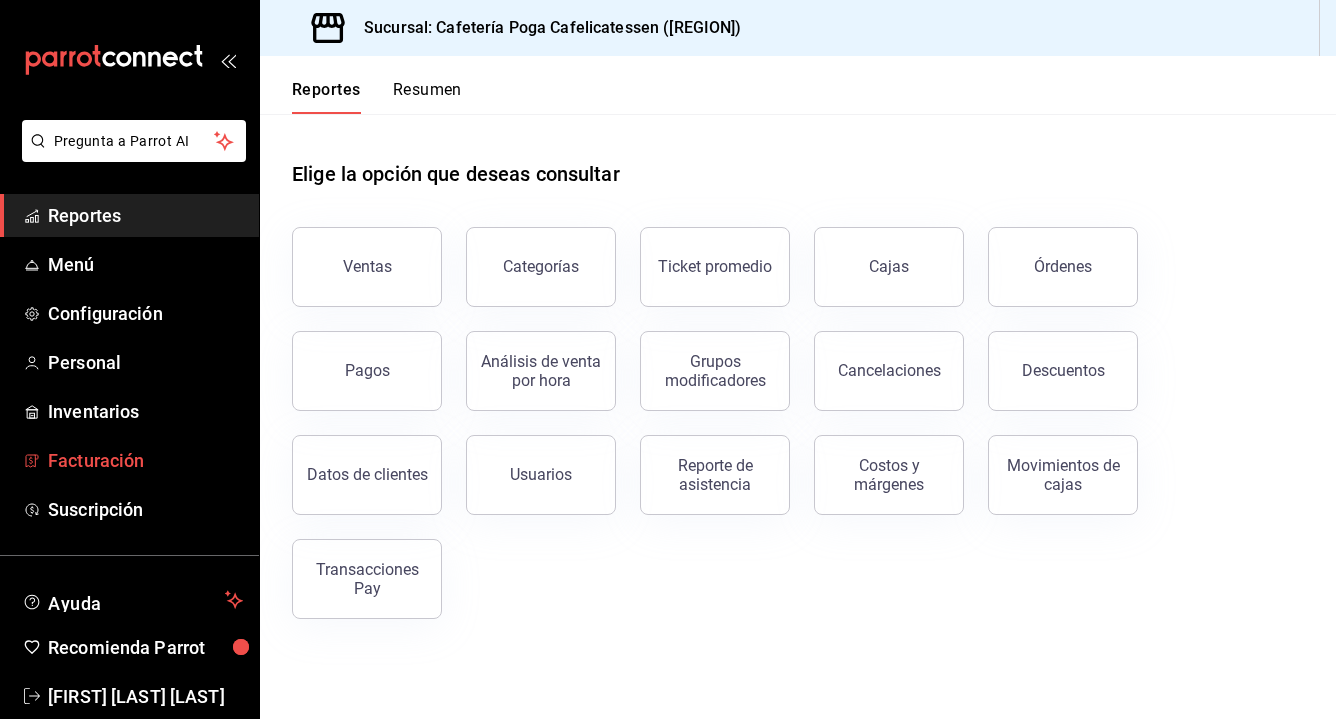 click on "Facturación" at bounding box center [145, 460] 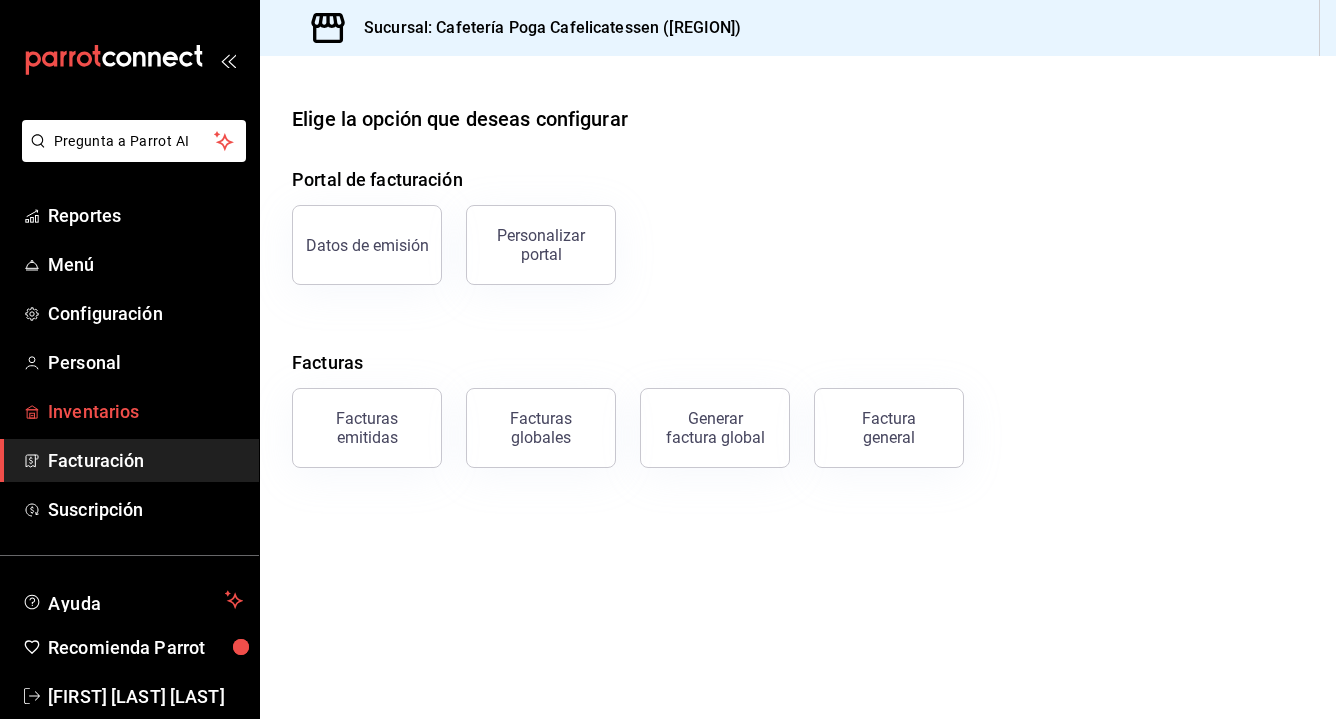 click on "Inventarios" at bounding box center (145, 411) 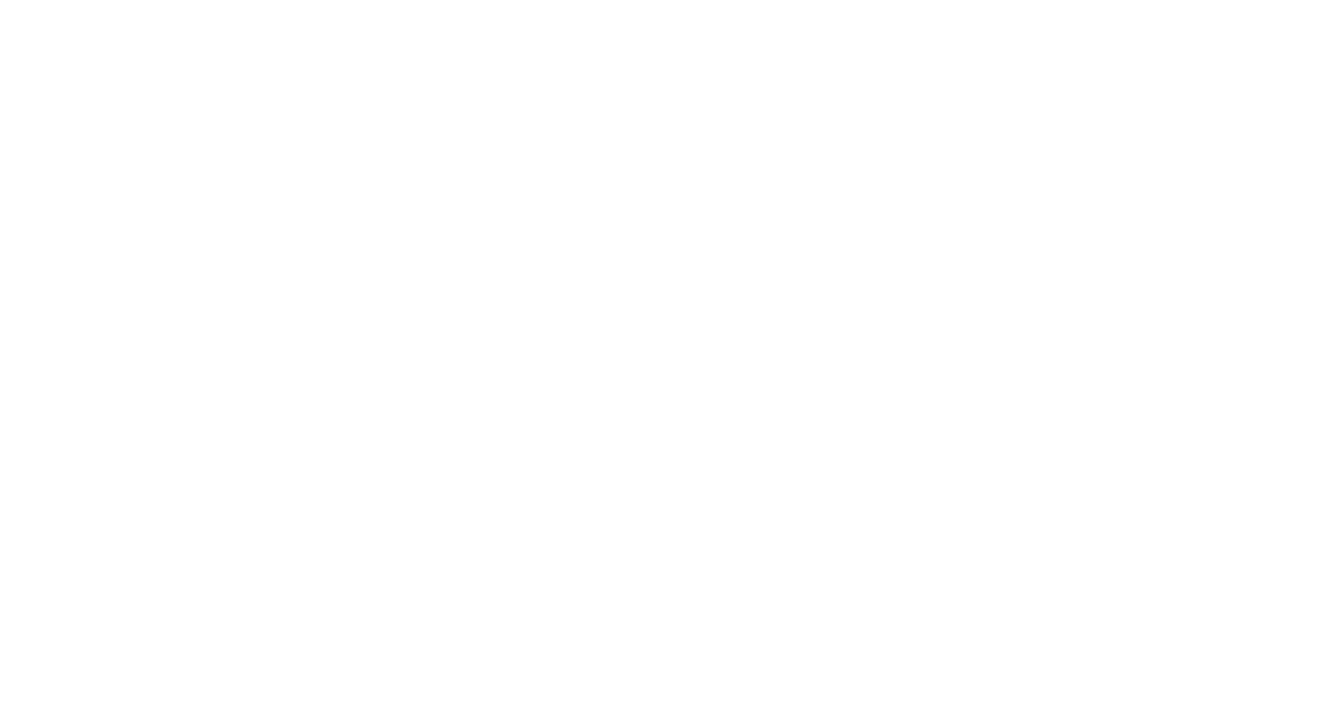 scroll, scrollTop: 0, scrollLeft: 0, axis: both 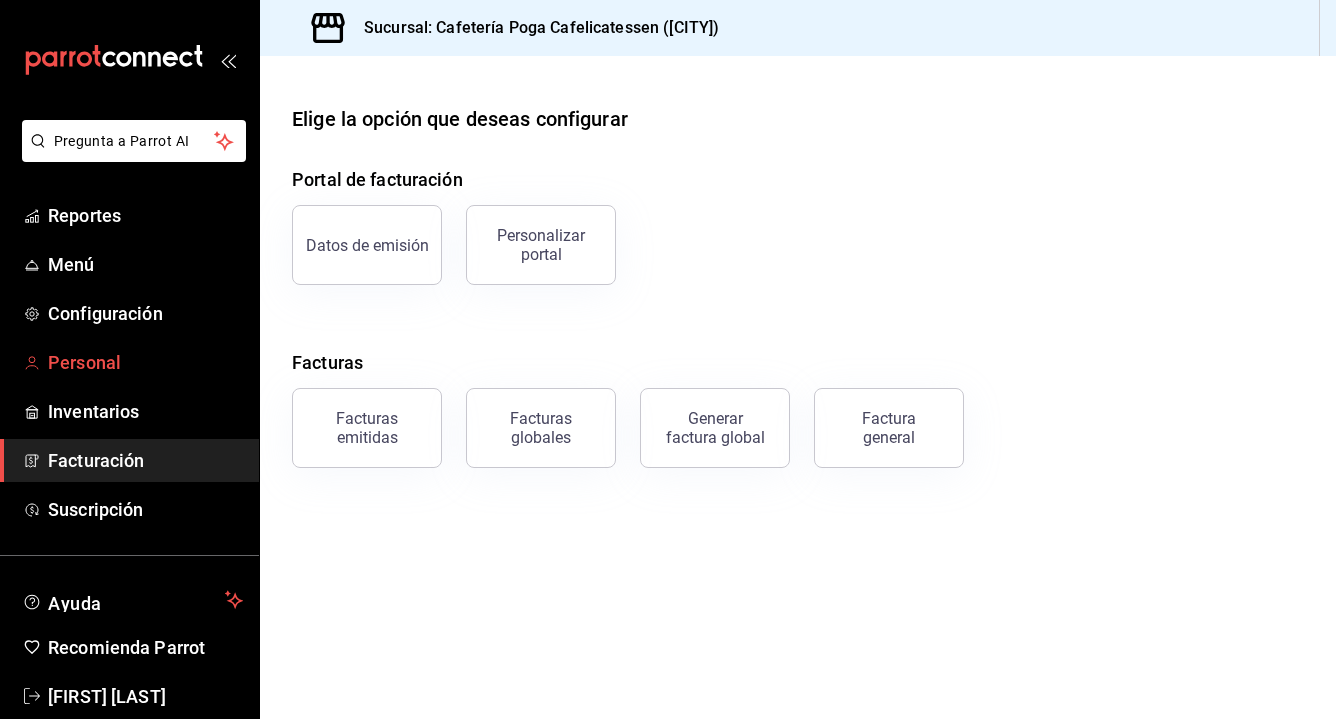 click on "Personal" at bounding box center (145, 362) 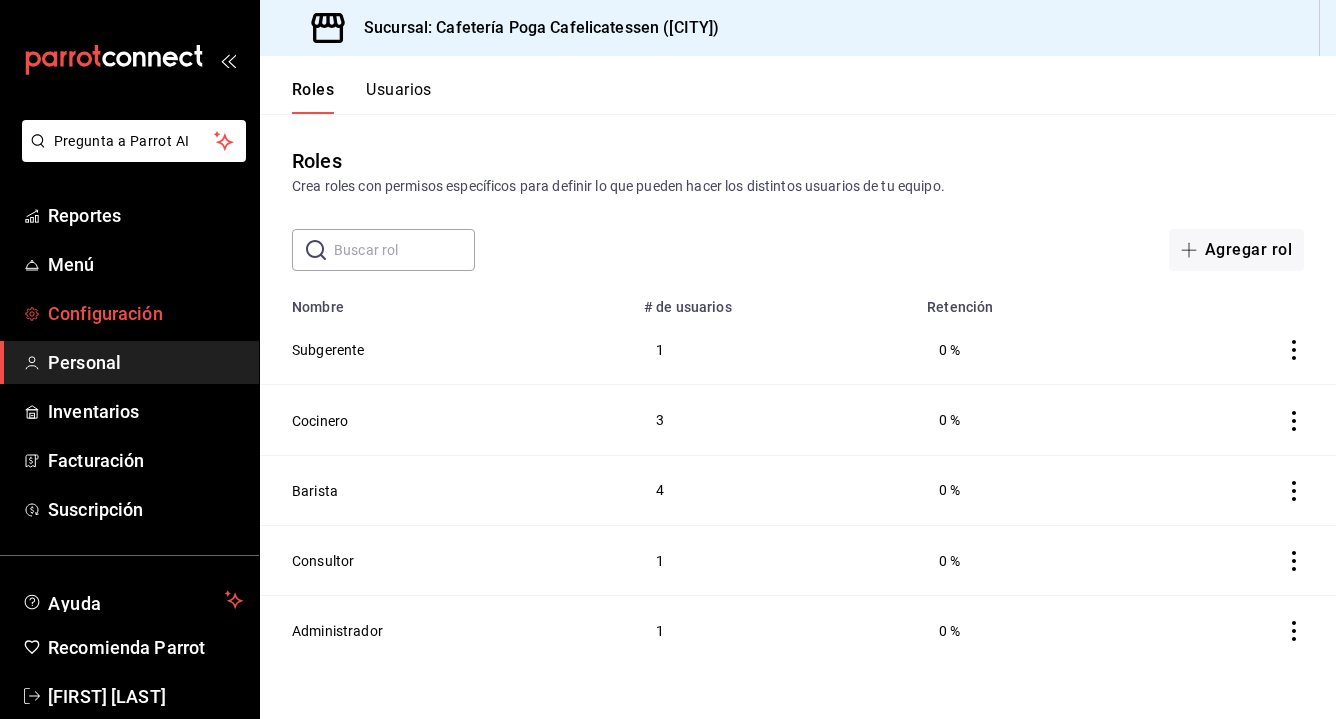 click on "Configuración" at bounding box center [145, 313] 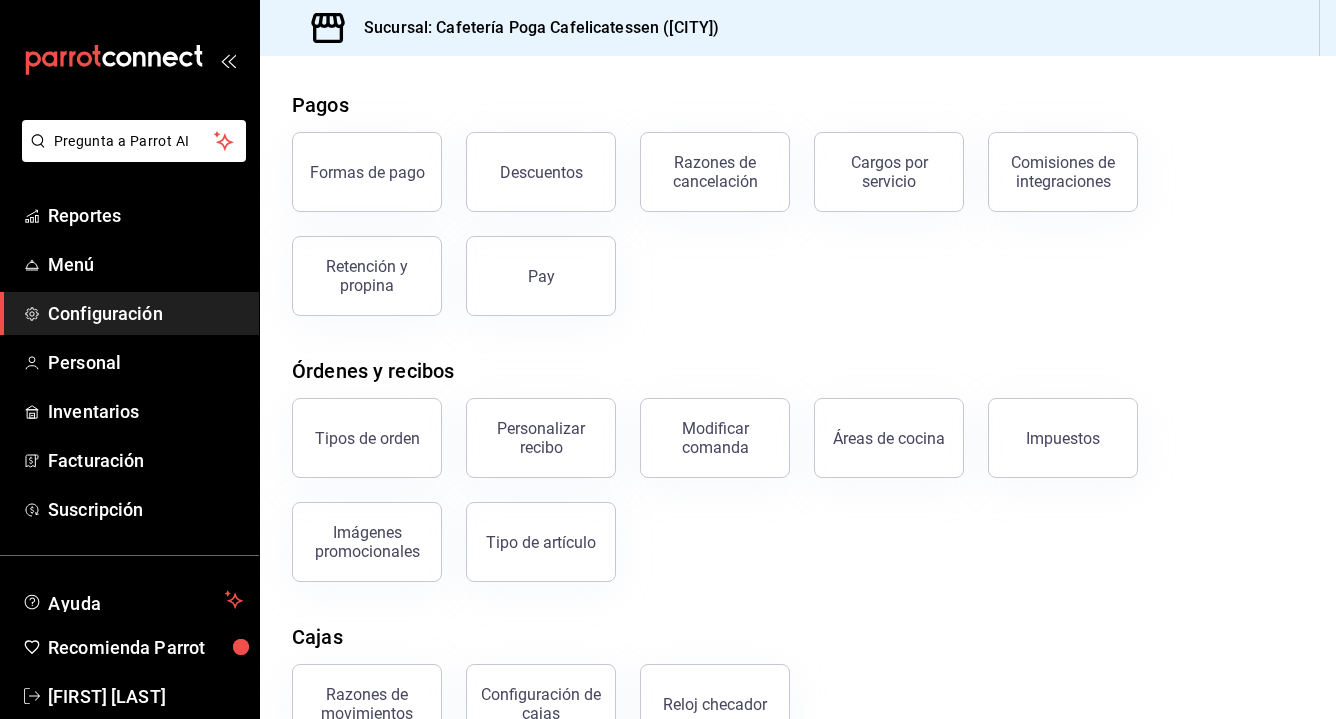 scroll, scrollTop: 76, scrollLeft: 0, axis: vertical 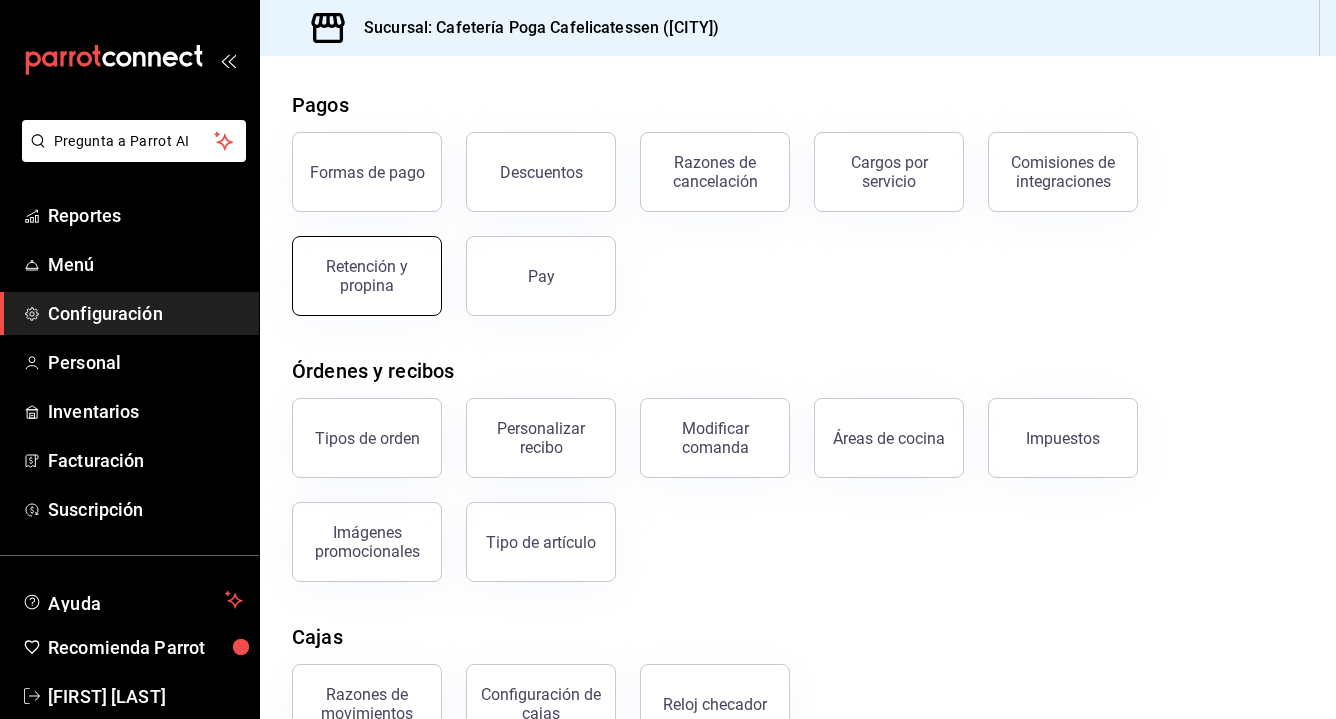 click on "Retención y propina" at bounding box center (367, 276) 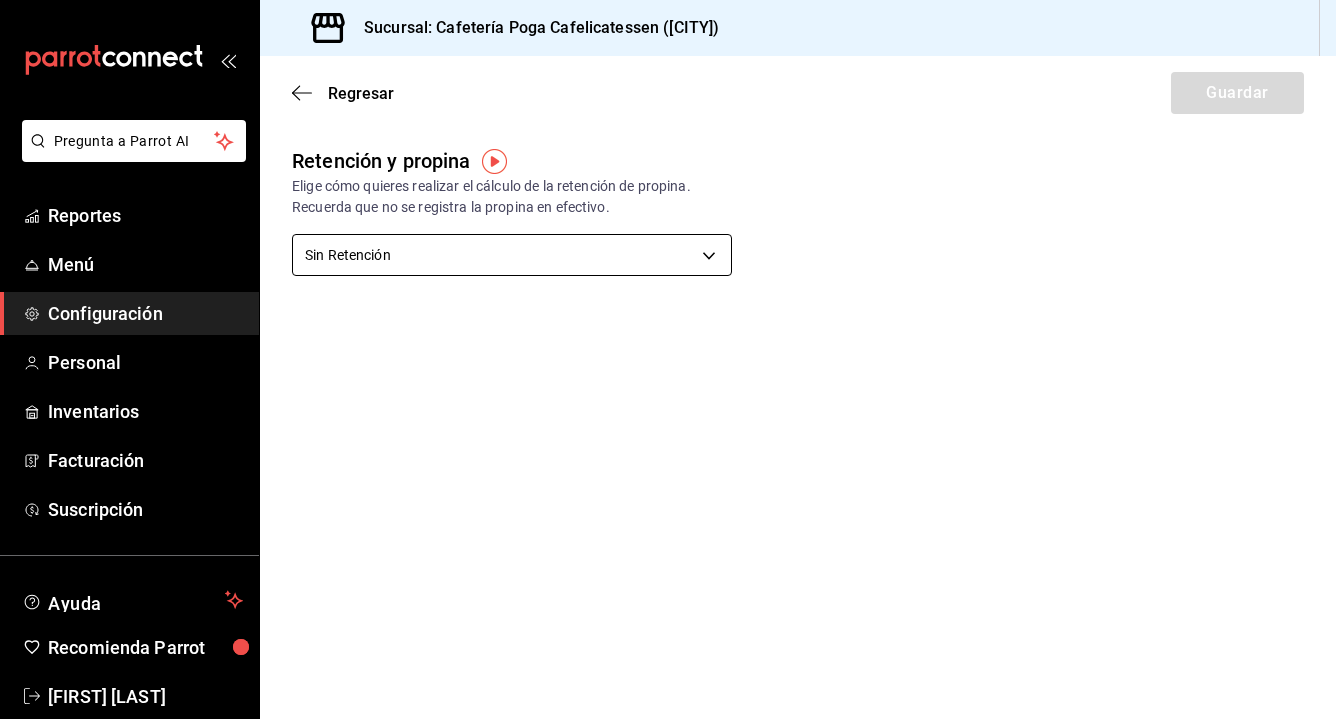 click on "Pregunta a Parrot AI Reportes   Menú   Configuración   Personal   Inventarios   Facturación   Suscripción   Ayuda Recomienda Parrot   [FIRST] [LAST]   Sugerir nueva función   Sucursal: Cafetería Poga Cafelicatessen ([CITY]) Regresar Guardar Retención y propina Elige cómo quieres realizar el cálculo de la retención de propina. Recuerda que no se registra la propina en efectivo. Sin Retención NO_RETENTION Porcentaje de retención % Porcentaje de retención GANA 1 MES GRATIS EN TU SUSCRIPCIÓN AQUÍ ¿Recuerdas cómo empezó tu restaurante?
Hoy puedes ayudar a un colega a tener el mismo cambio que tú viviste.
Recomienda Parrot directamente desde tu Portal Administrador.
Es fácil y rápido.
🎁 Por cada restaurante que se una, ganas 1 mes gratis. Ver video tutorial Ir a video Pregunta a Parrot AI Reportes   Menú   Configuración   Personal   Inventarios   Facturación   Suscripción   Ayuda Recomienda Parrot   [FIRST] [LAST]   Sugerir nueva función   Visitar centro de ayuda" at bounding box center (668, 359) 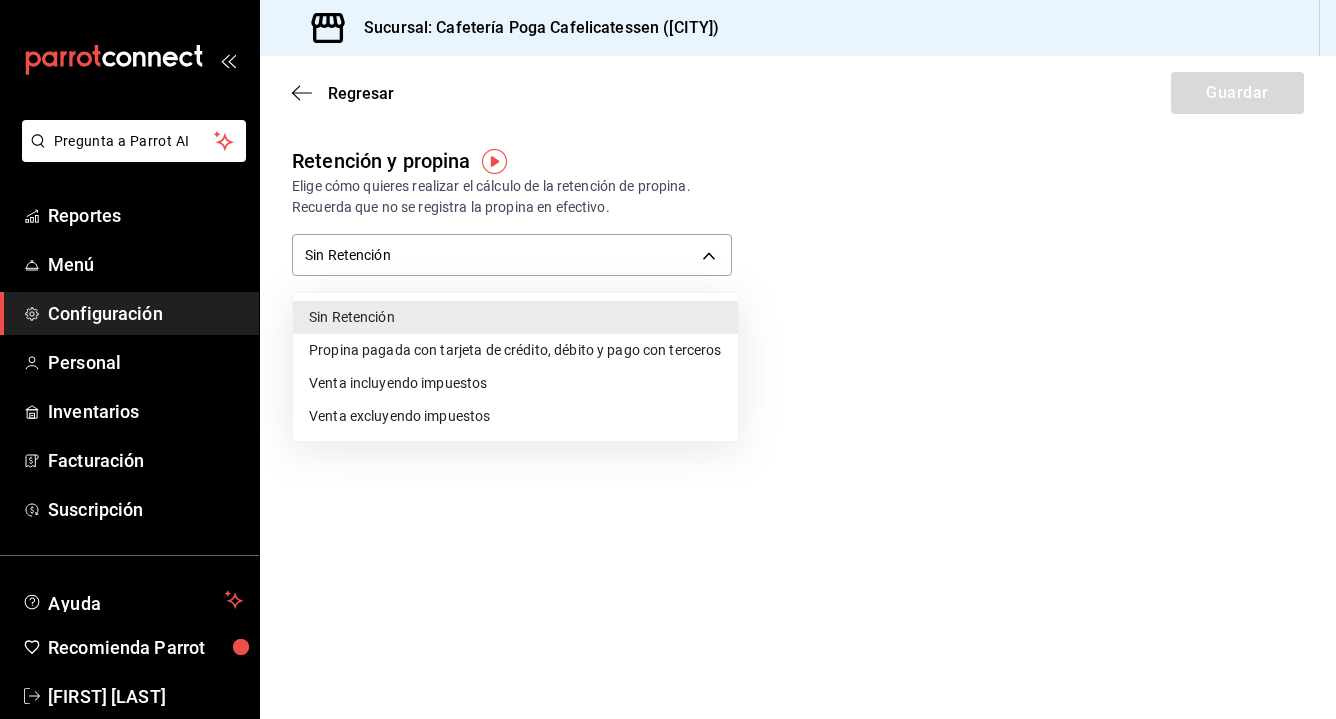 click on "Propina pagada con tarjeta de crédito, débito y pago con terceros" at bounding box center (515, 350) 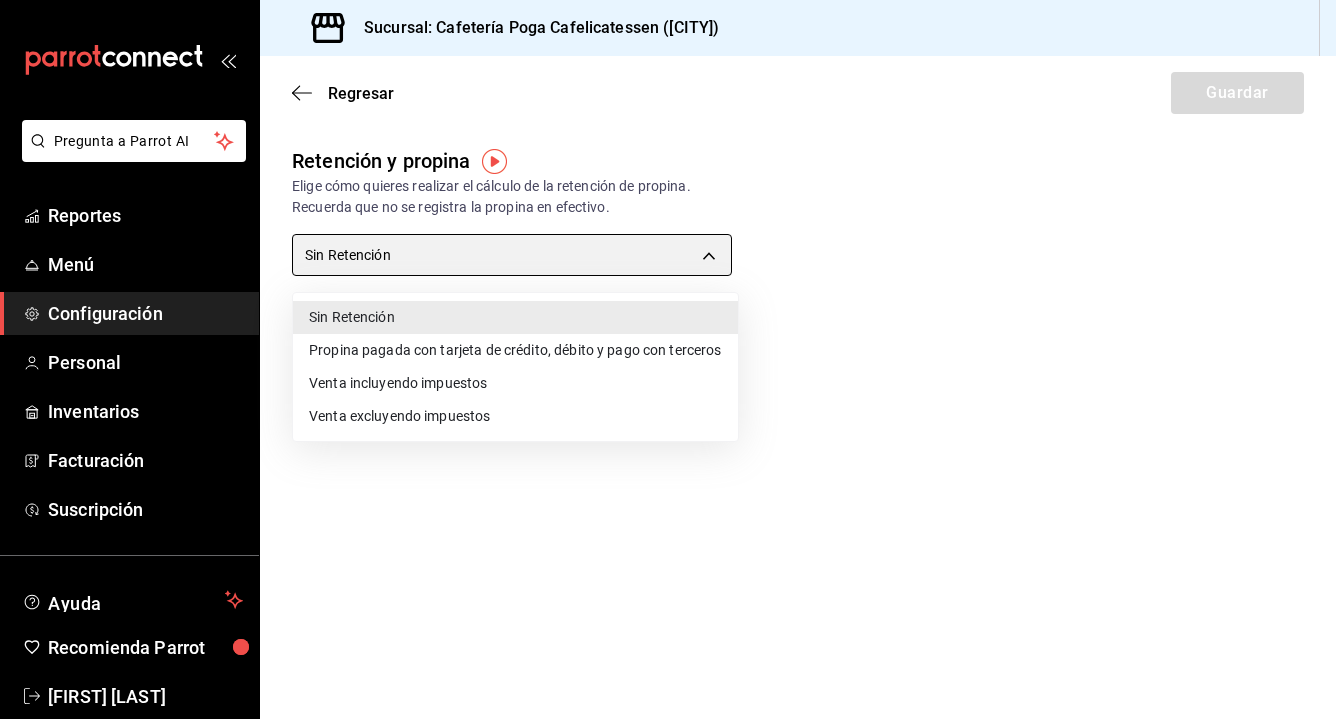 type on "CARD_PAYMENT" 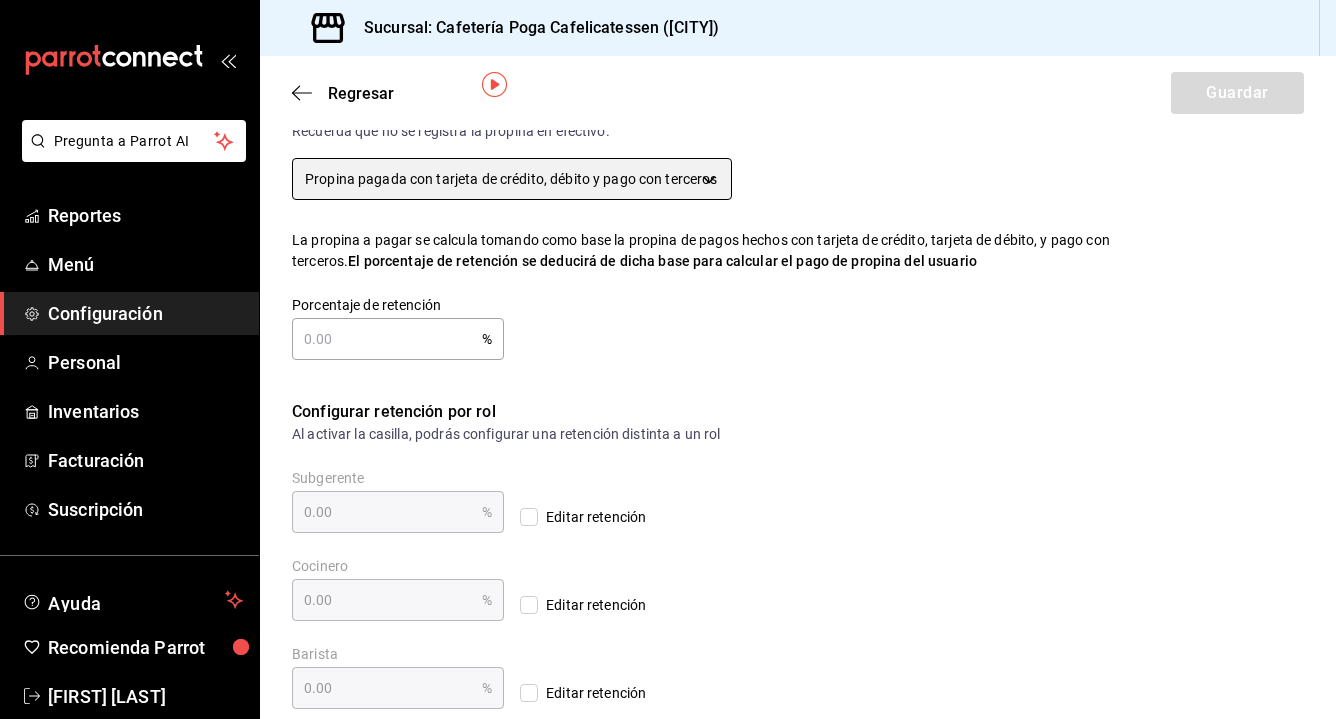 scroll, scrollTop: 0, scrollLeft: 0, axis: both 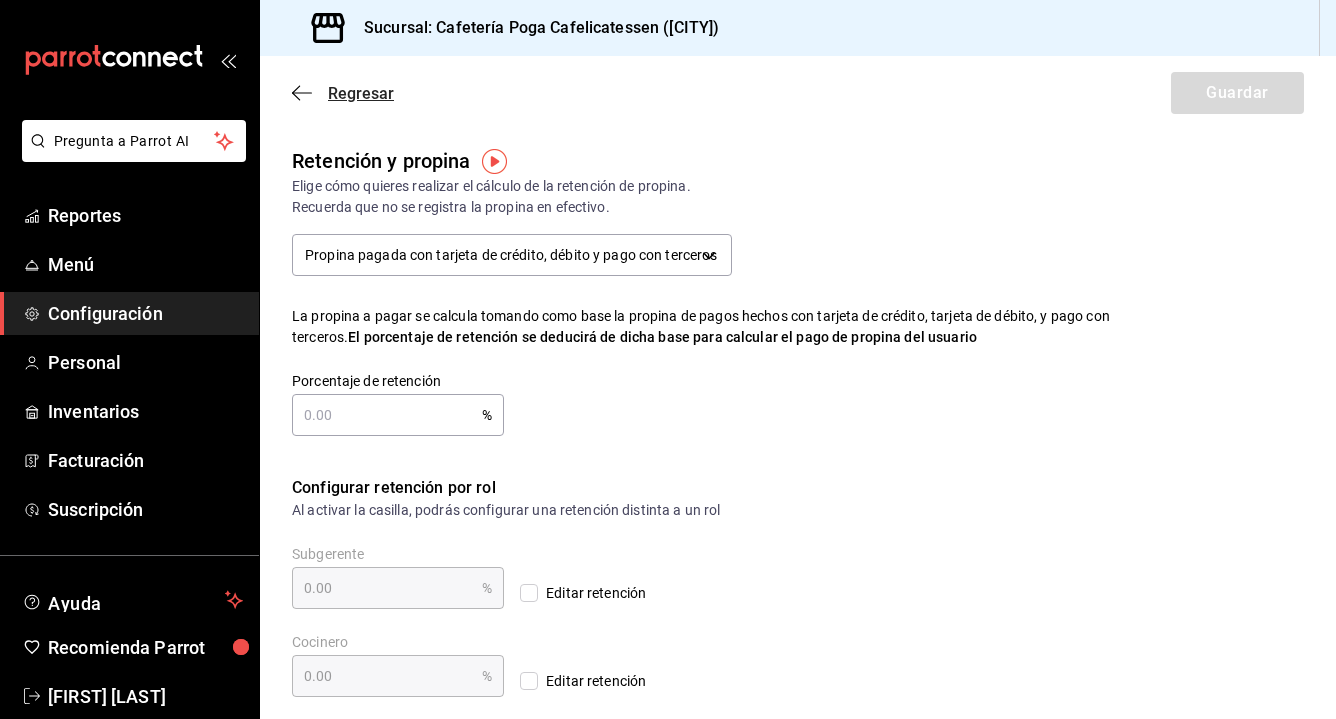 click on "Regresar" at bounding box center [361, 93] 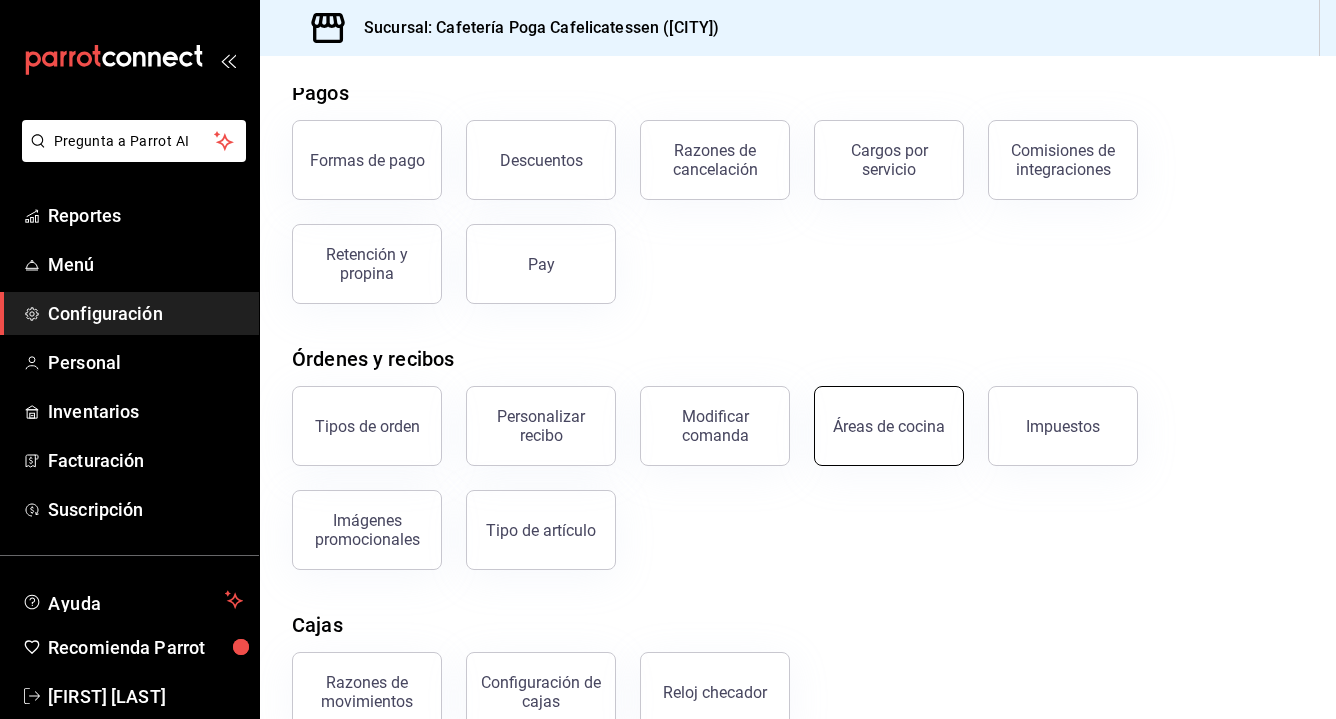 scroll, scrollTop: 0, scrollLeft: 0, axis: both 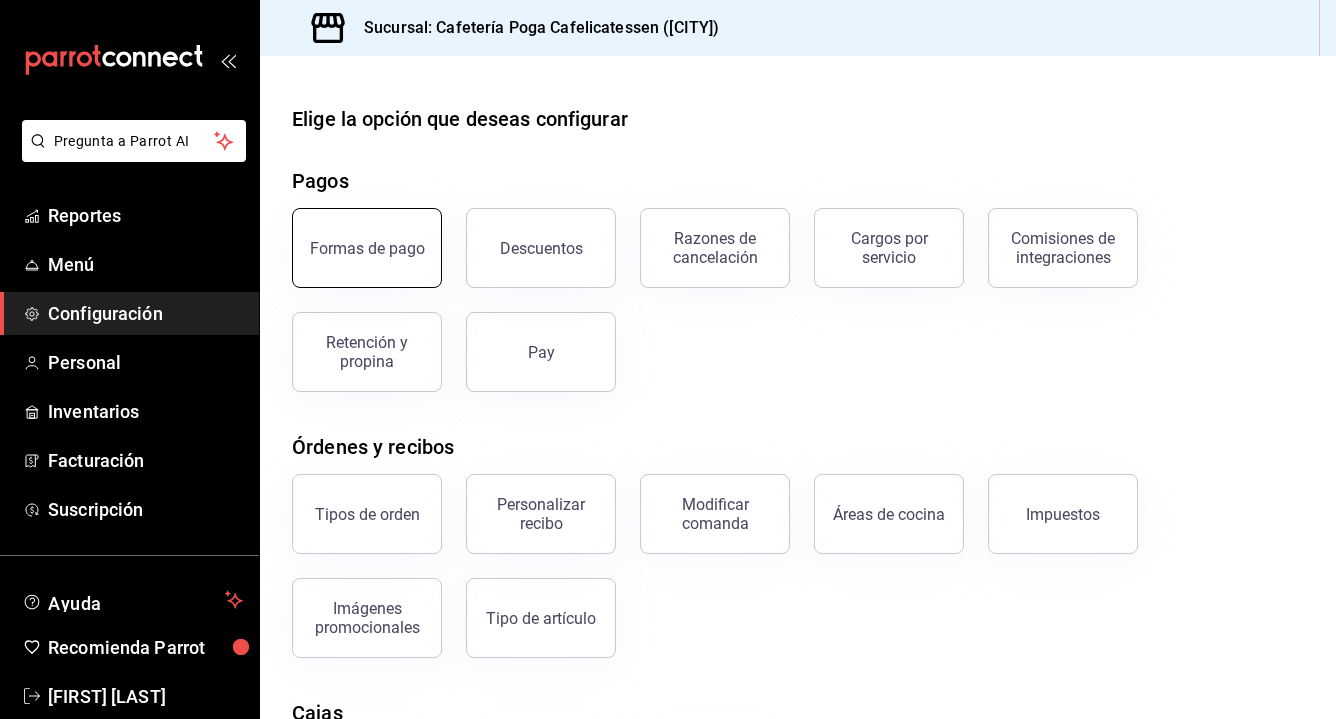click on "Formas de pago" at bounding box center (367, 248) 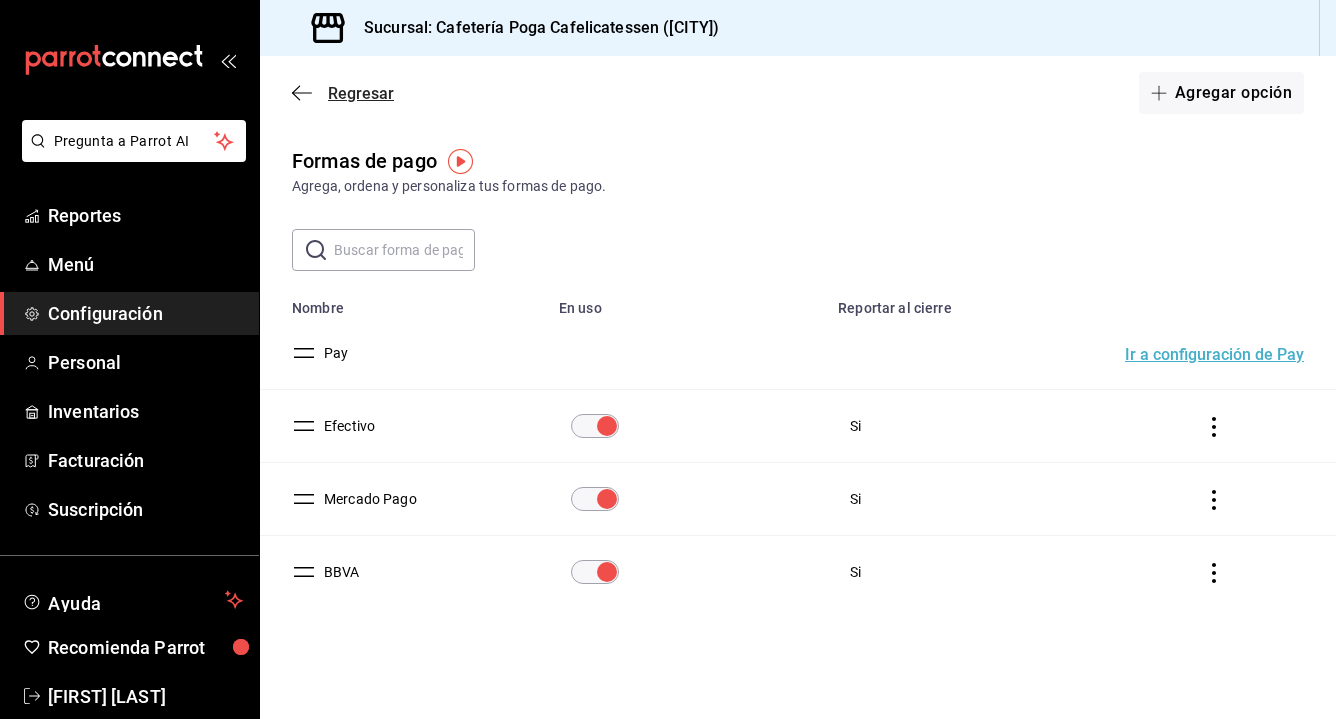 click on "Regresar" at bounding box center (361, 93) 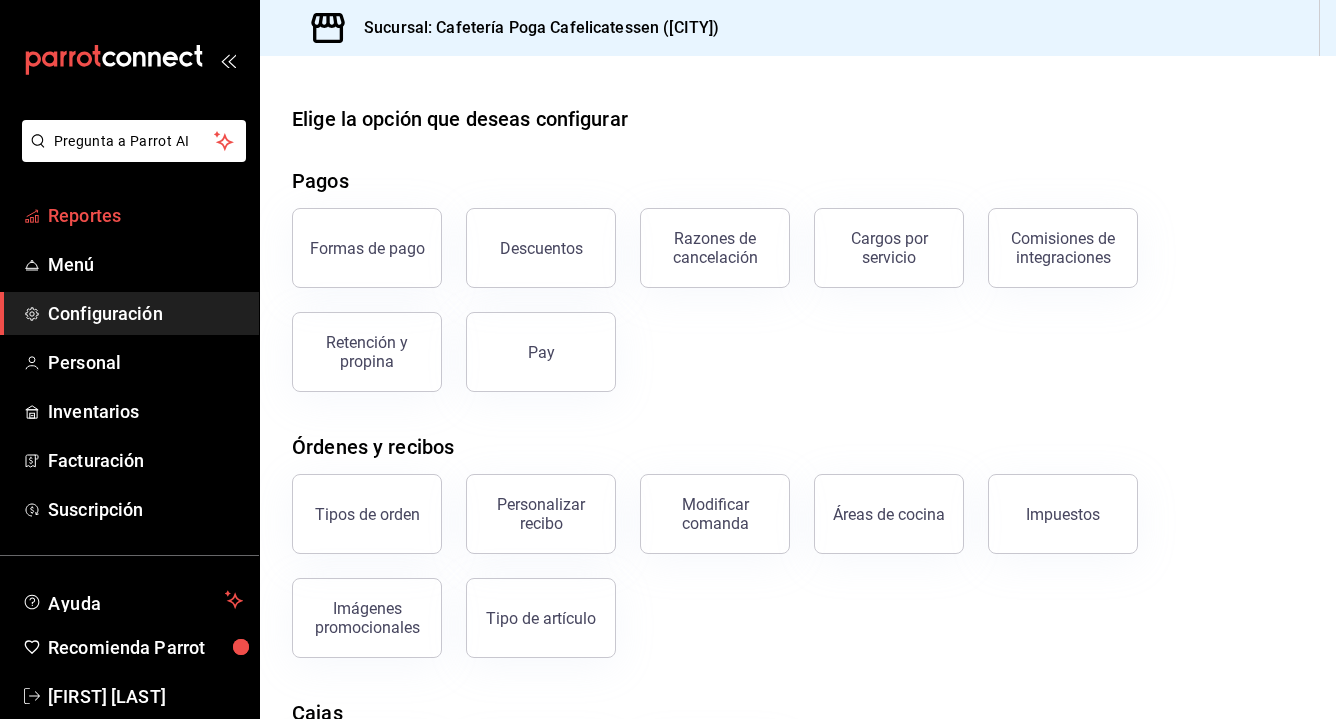 click on "Reportes" at bounding box center [145, 215] 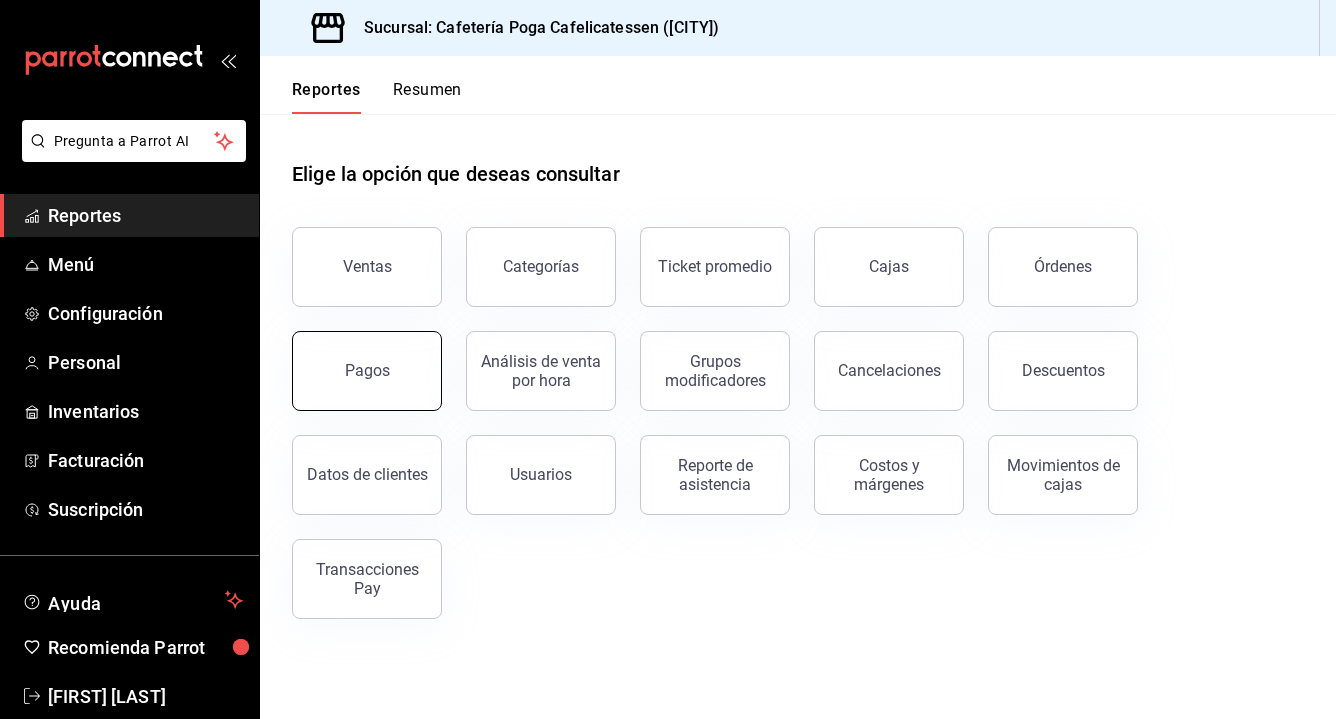 click on "Pagos" at bounding box center (367, 370) 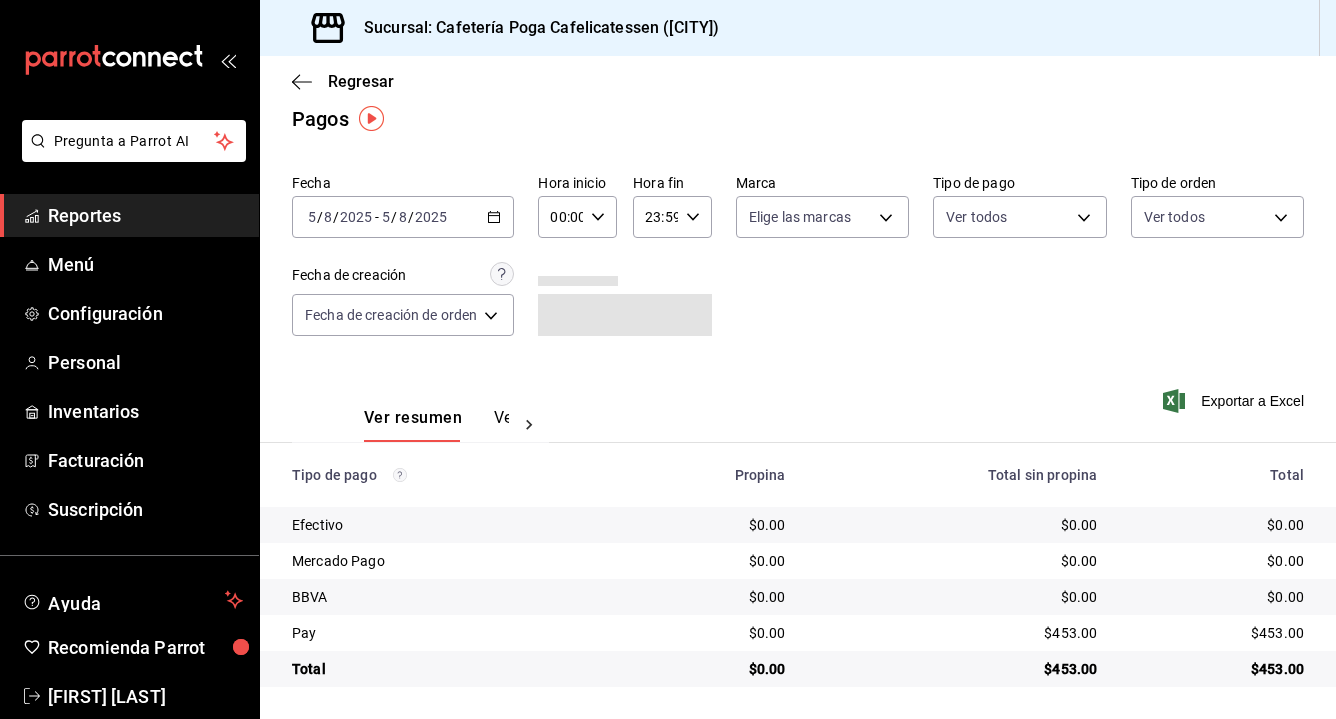 scroll, scrollTop: 19, scrollLeft: 0, axis: vertical 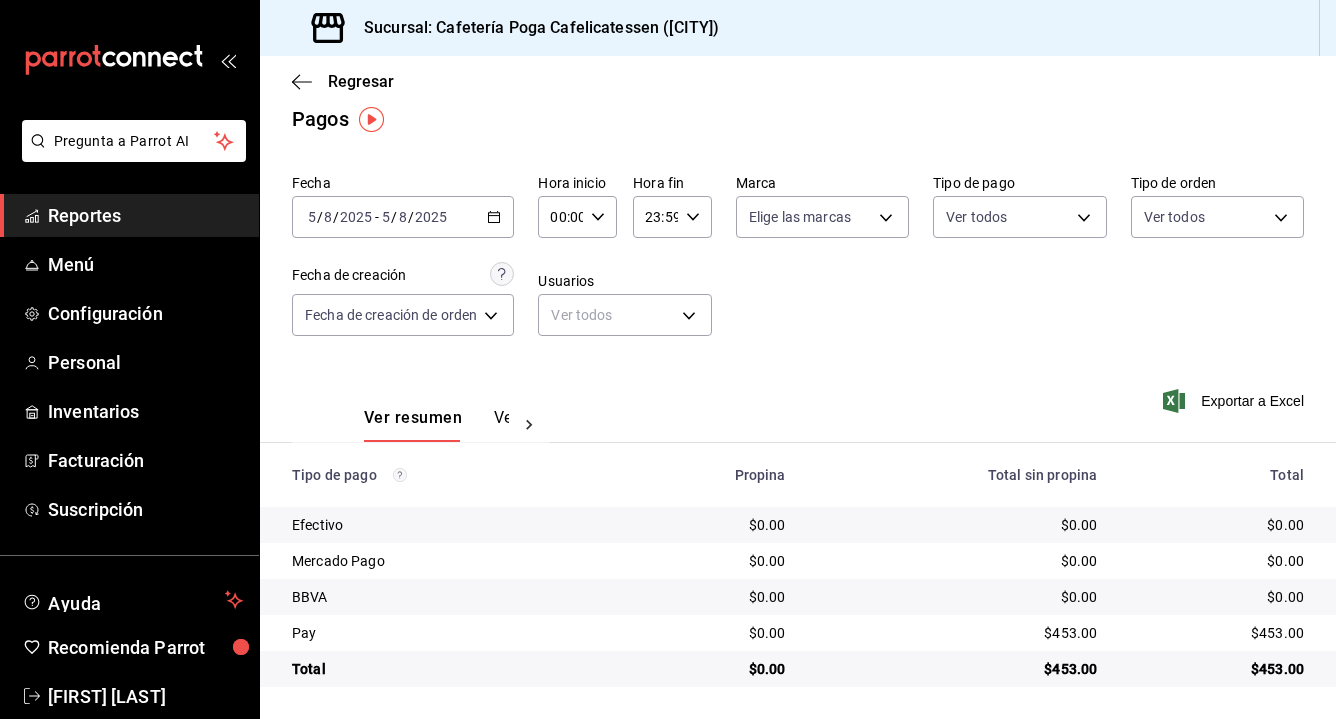 click on "2025-08-05 5 / 8 / 2025 - 2025-08-05 5 / 8 / 2025" at bounding box center [403, 217] 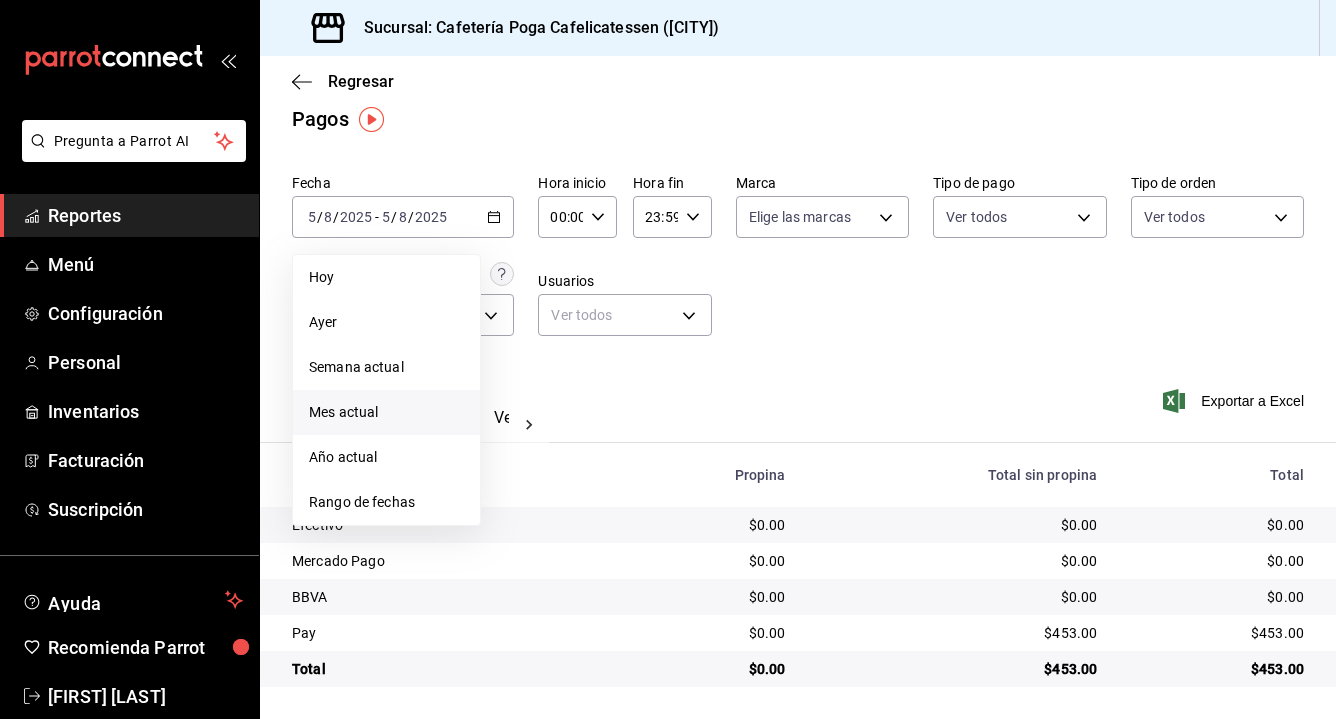 click on "Mes actual" at bounding box center [386, 412] 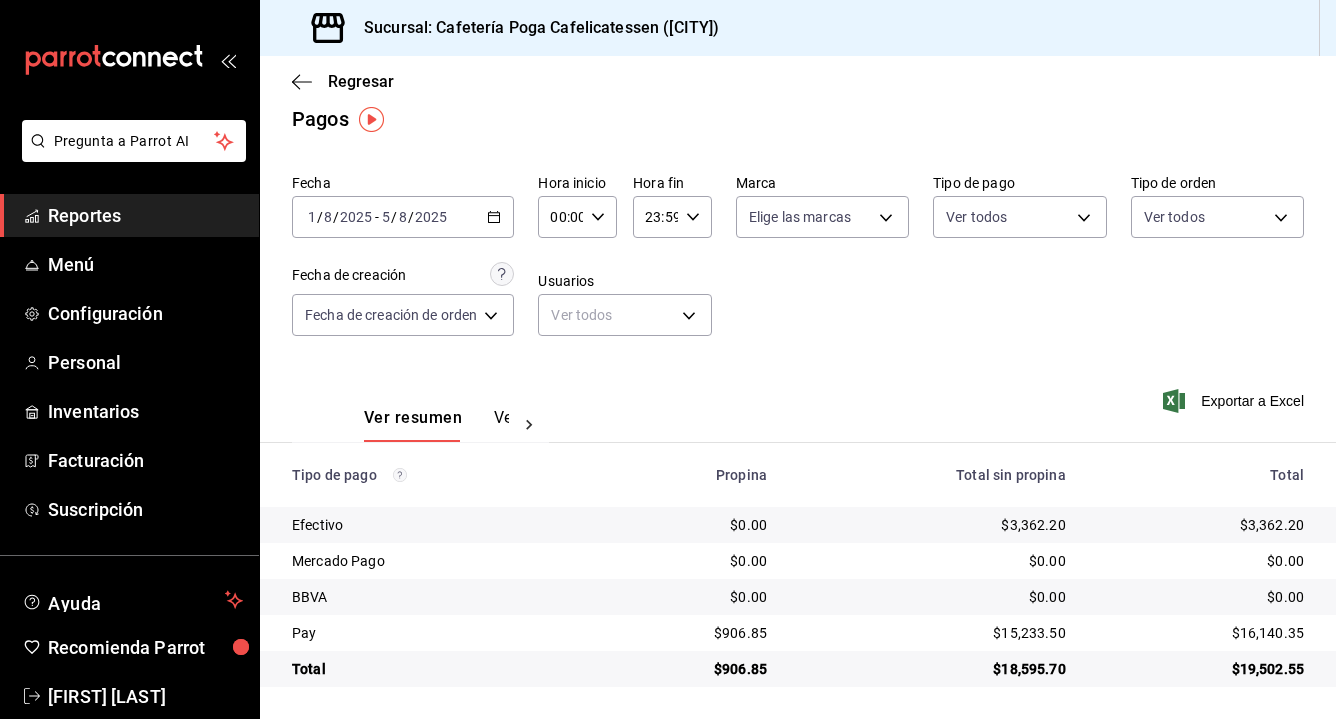 click on "[DATE] [DATE] - [DATE] [DATE]" at bounding box center [403, 217] 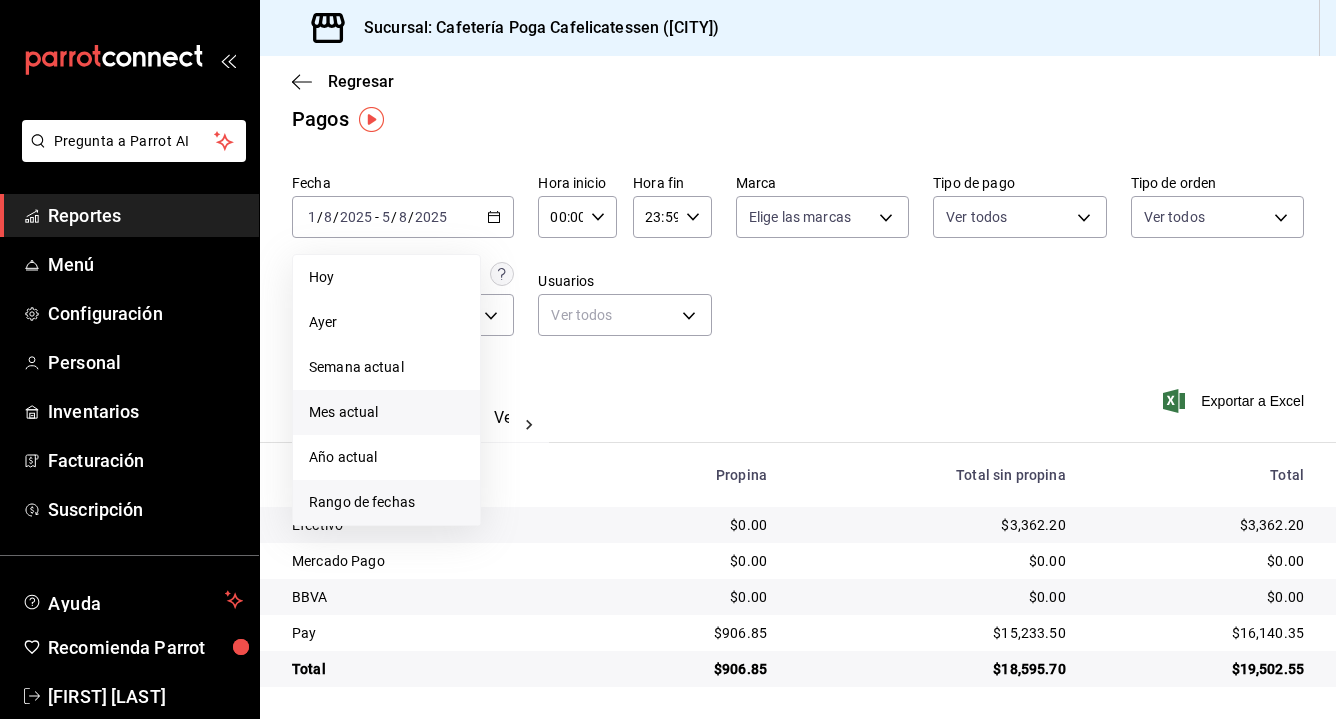 click on "Rango de fechas" at bounding box center [386, 502] 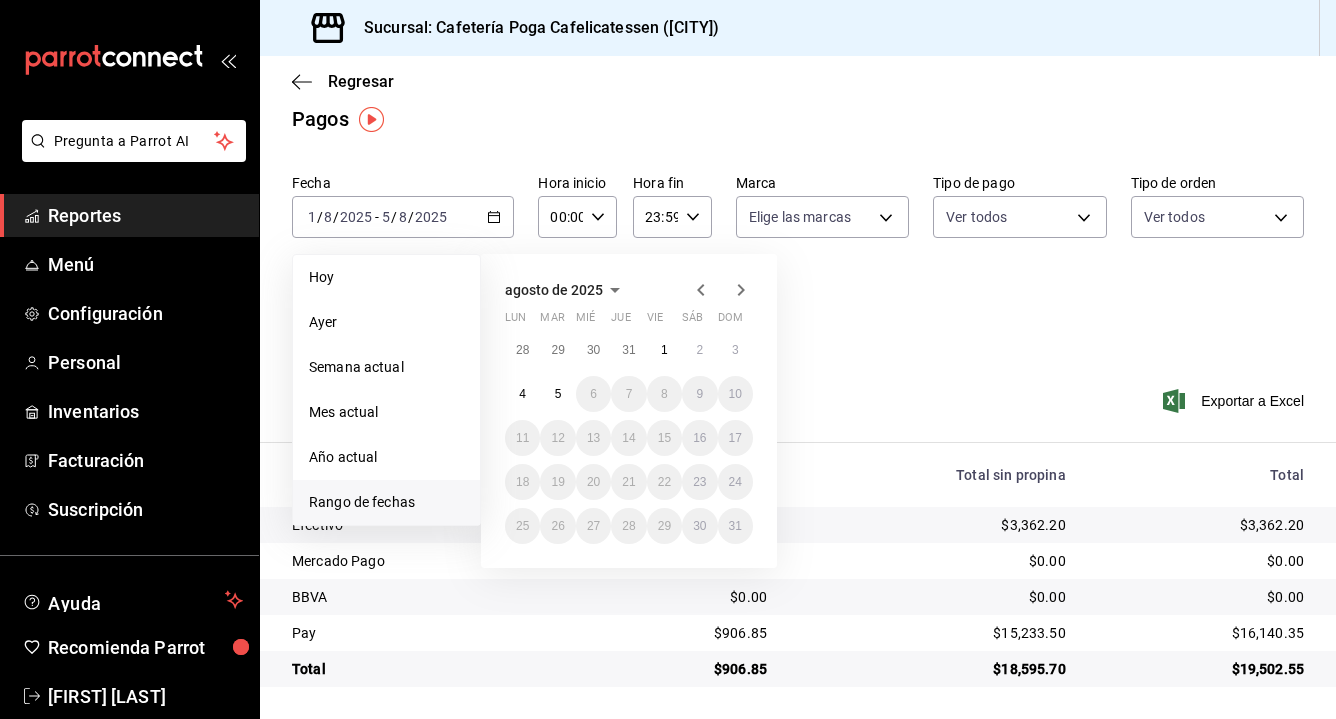 click 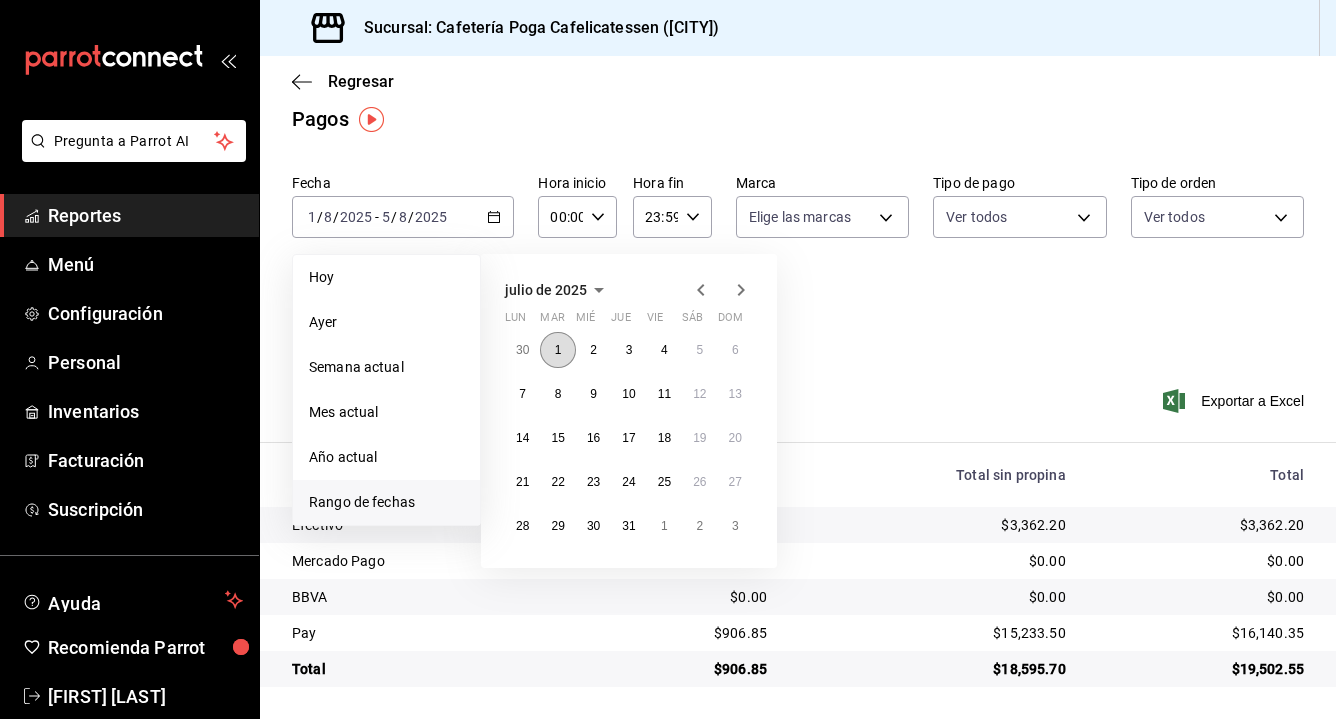 click on "1" at bounding box center (557, 350) 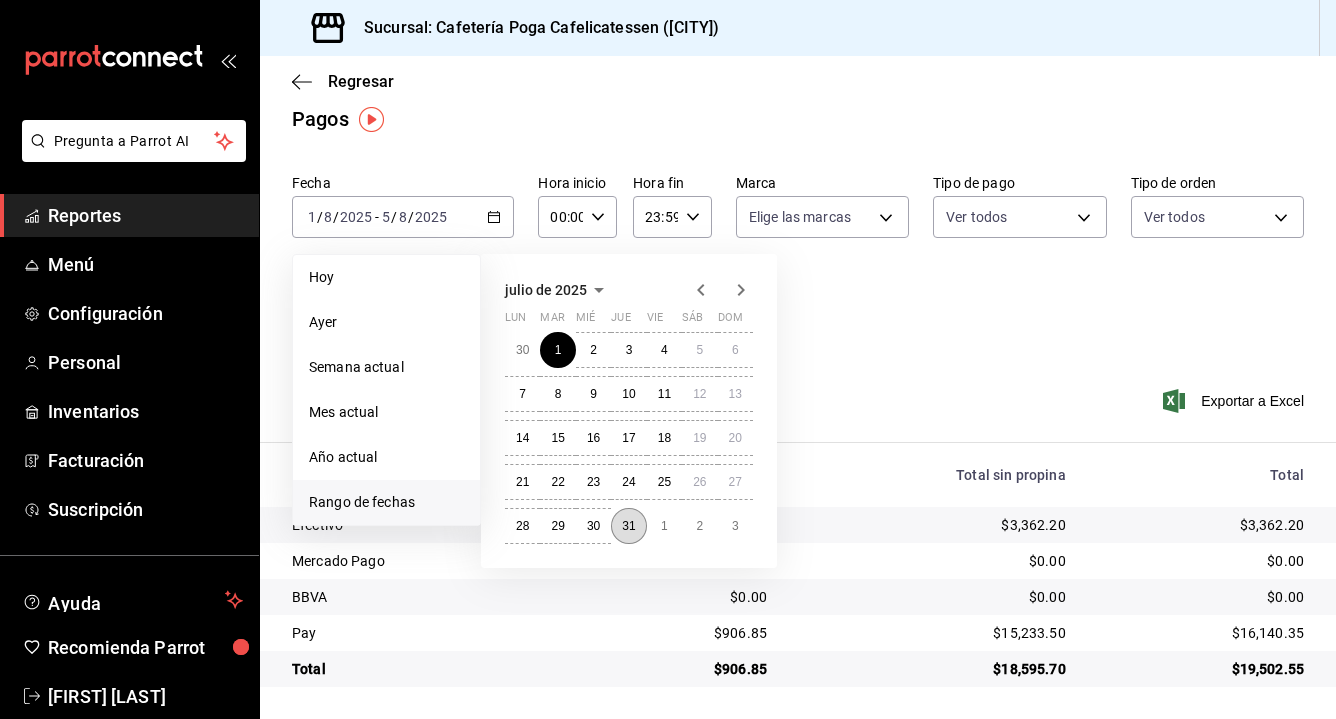 click on "31" at bounding box center (628, 526) 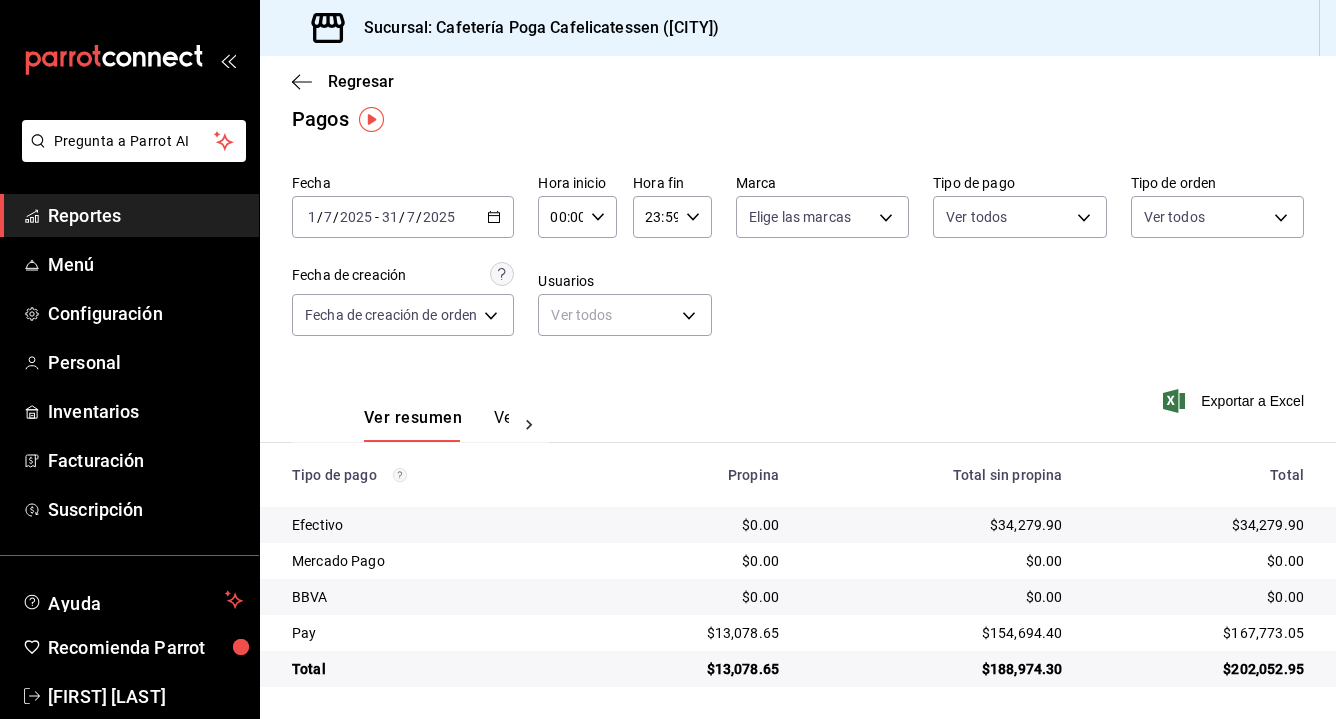 scroll, scrollTop: 20, scrollLeft: 0, axis: vertical 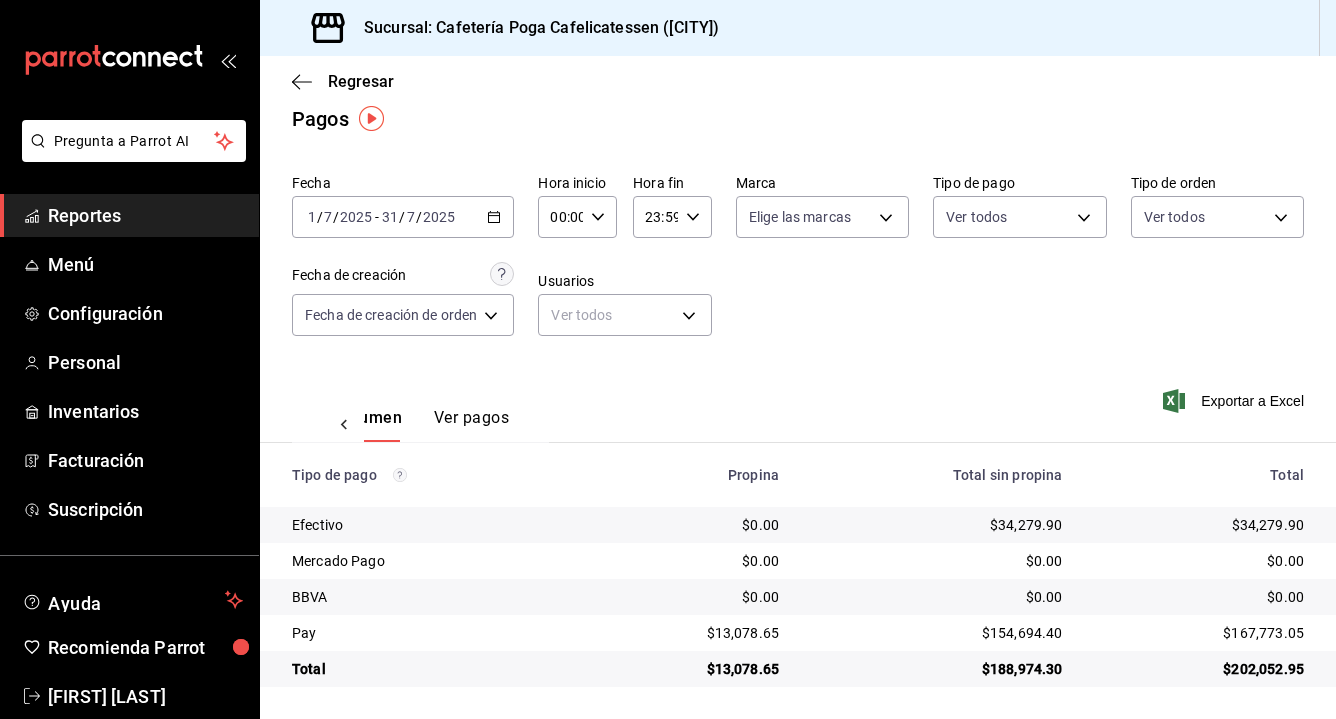 click on "Ver pagos" at bounding box center [471, 425] 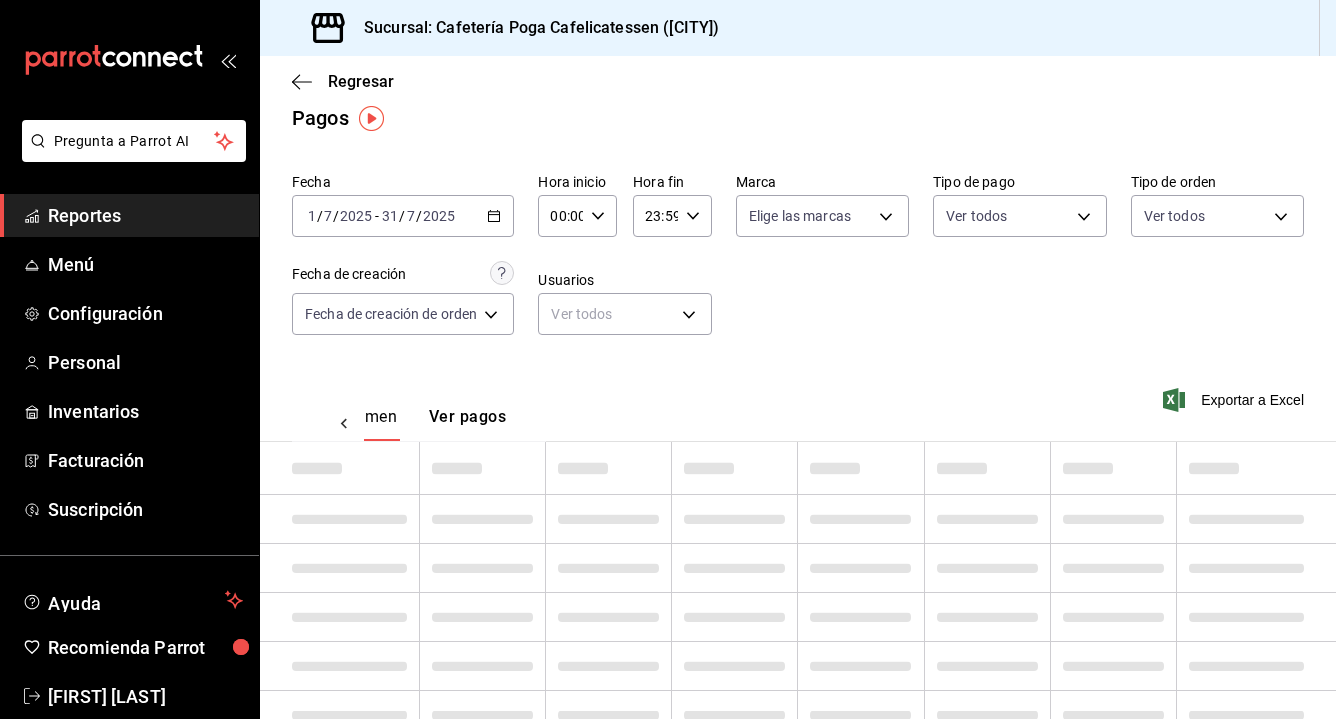scroll, scrollTop: 0, scrollLeft: 59, axis: horizontal 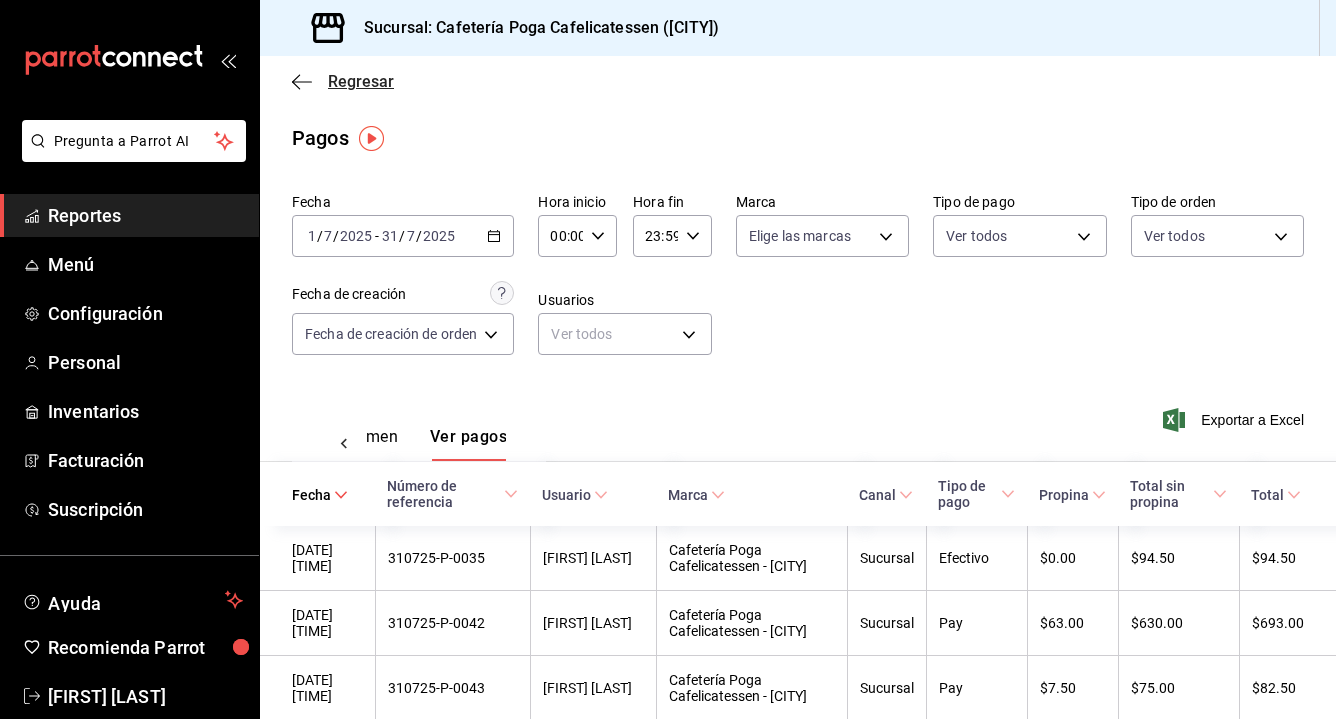 click on "Regresar" at bounding box center (361, 81) 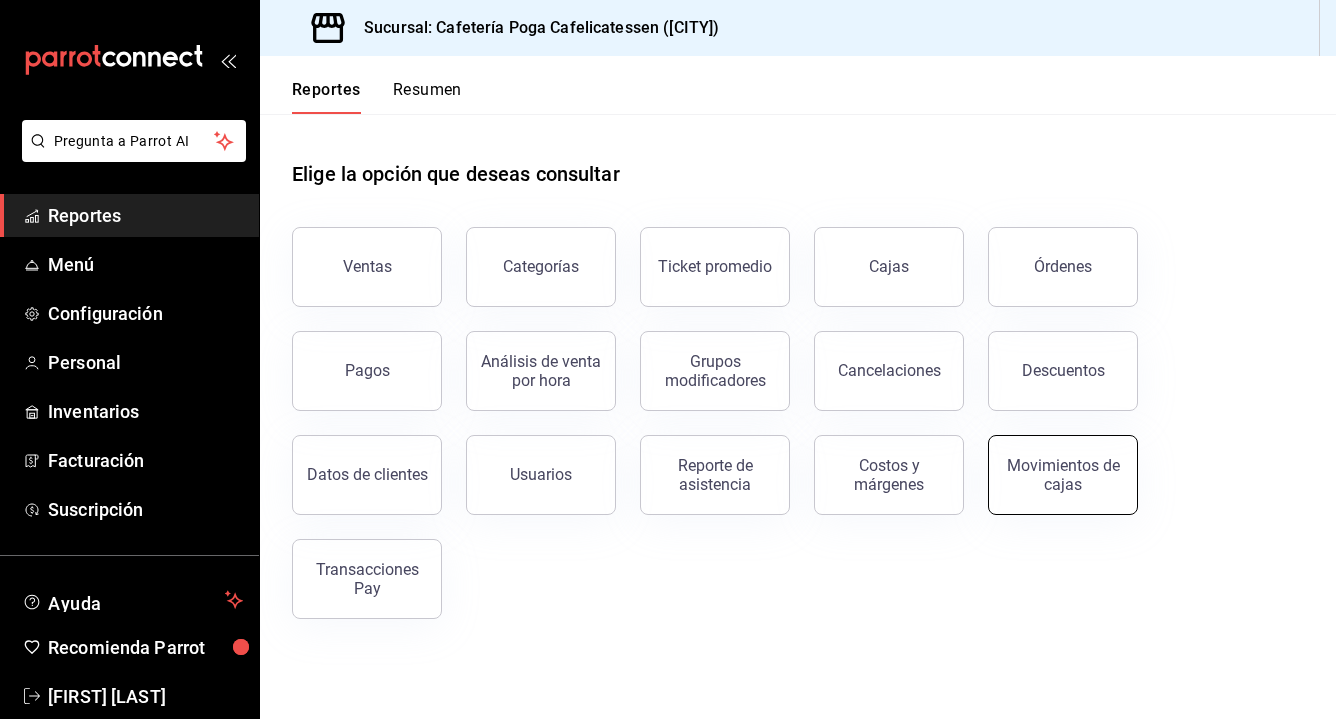 click on "Movimientos de cajas" at bounding box center [1063, 475] 